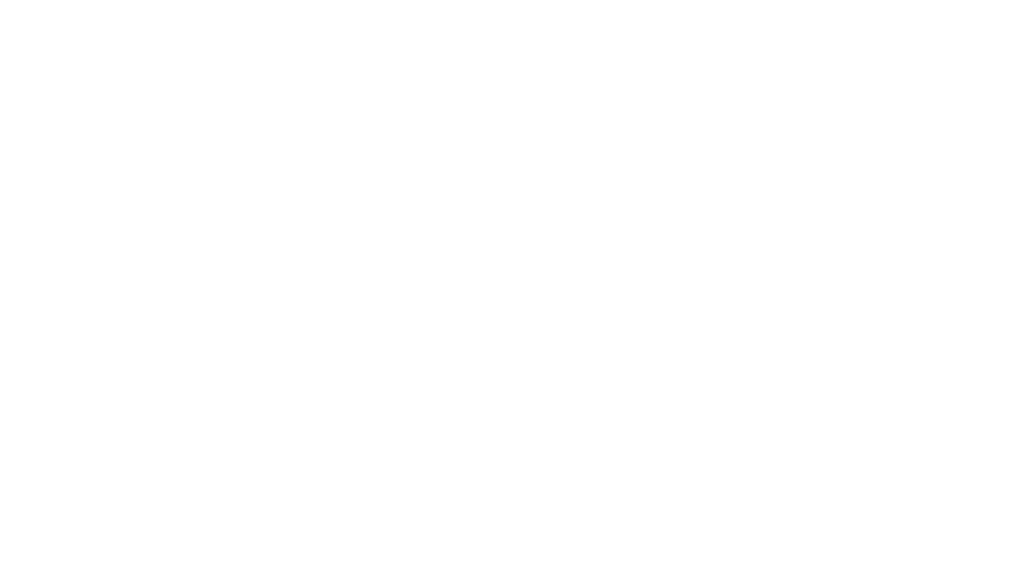 scroll, scrollTop: 0, scrollLeft: 0, axis: both 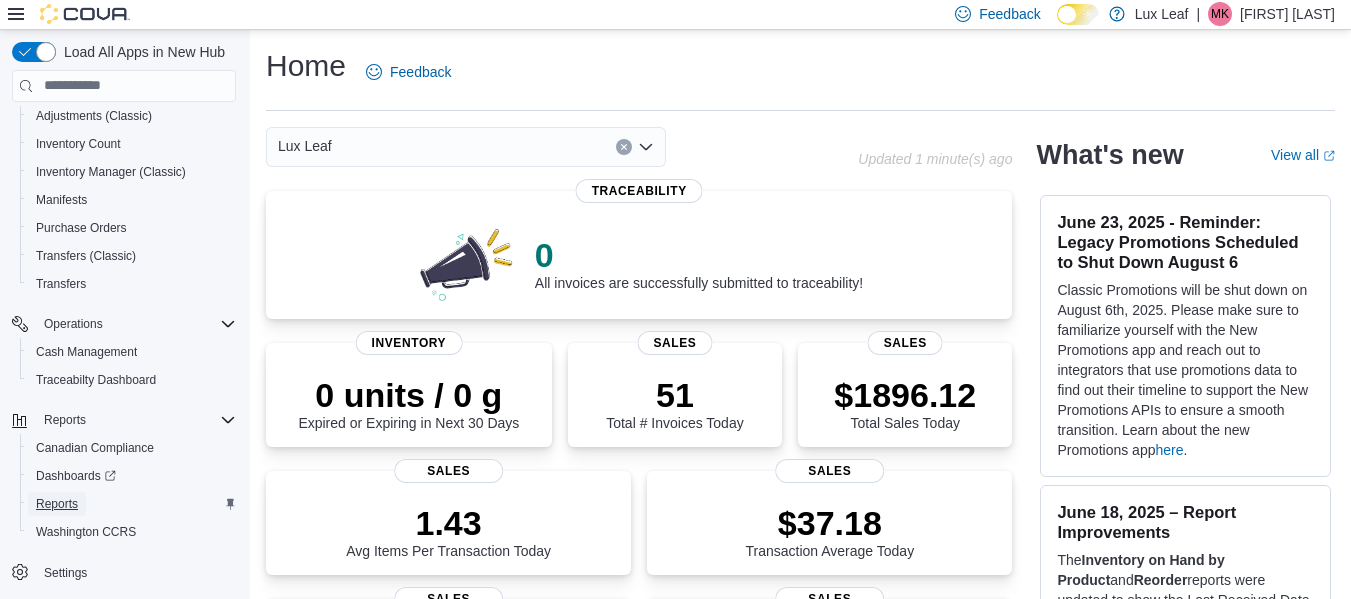 click on "Reports" at bounding box center [57, 504] 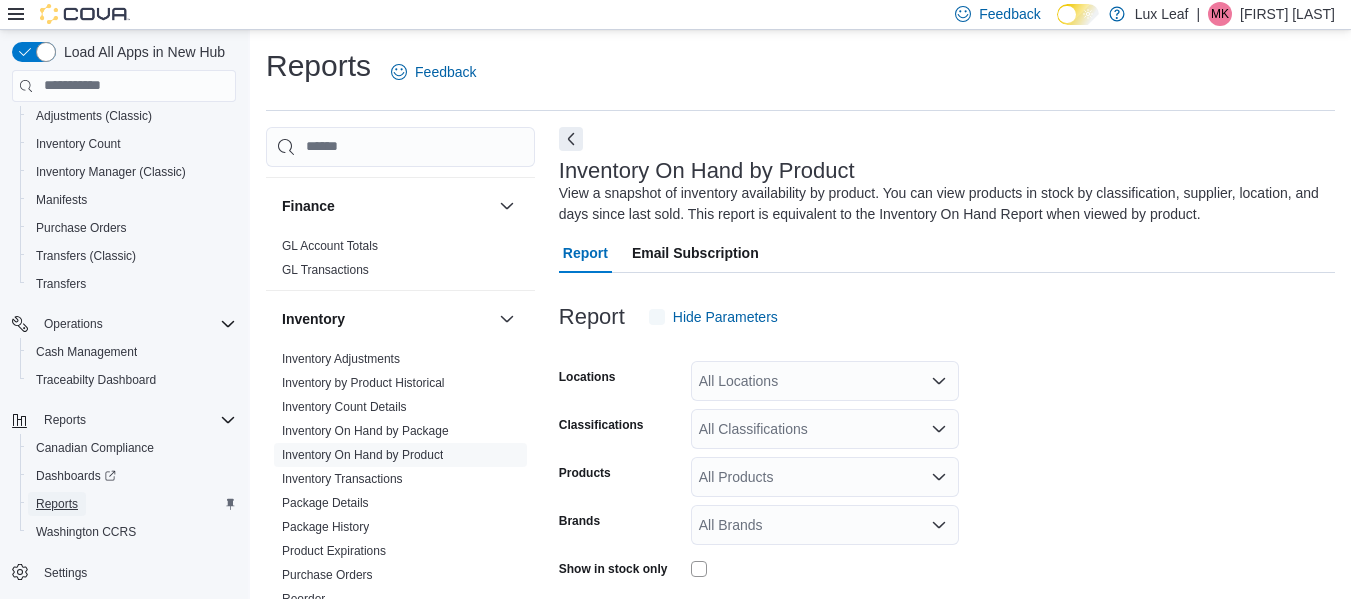 scroll, scrollTop: 514, scrollLeft: 0, axis: vertical 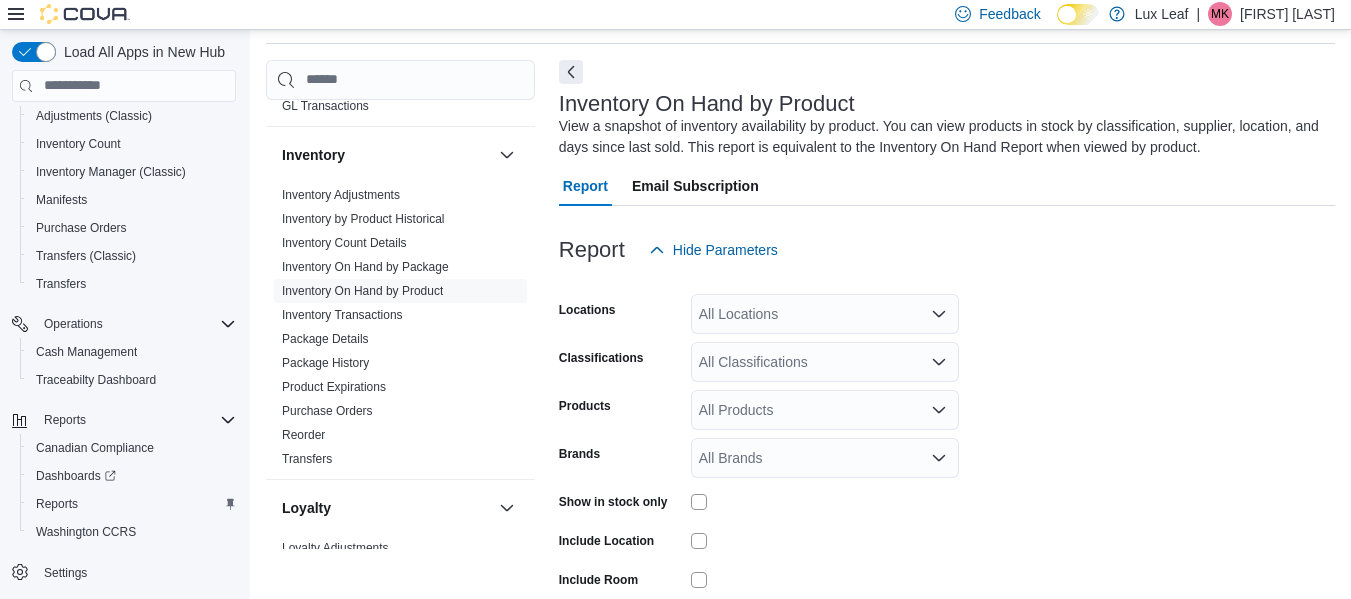 click on "All Locations" at bounding box center [825, 314] 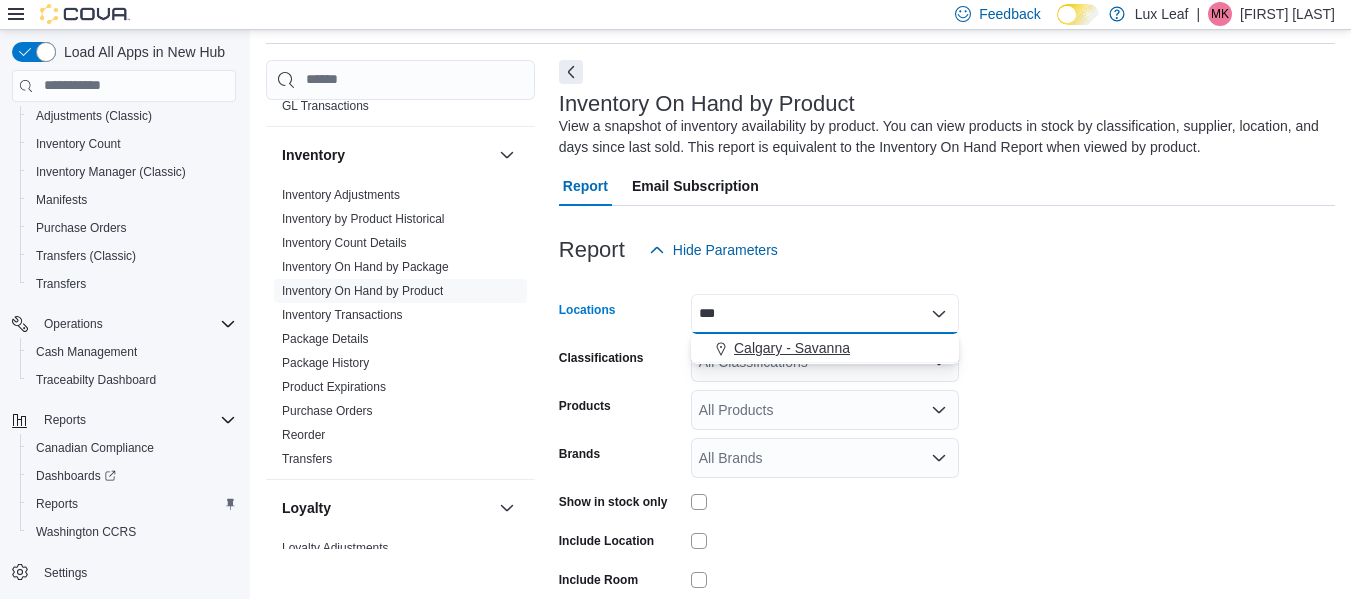 type on "***" 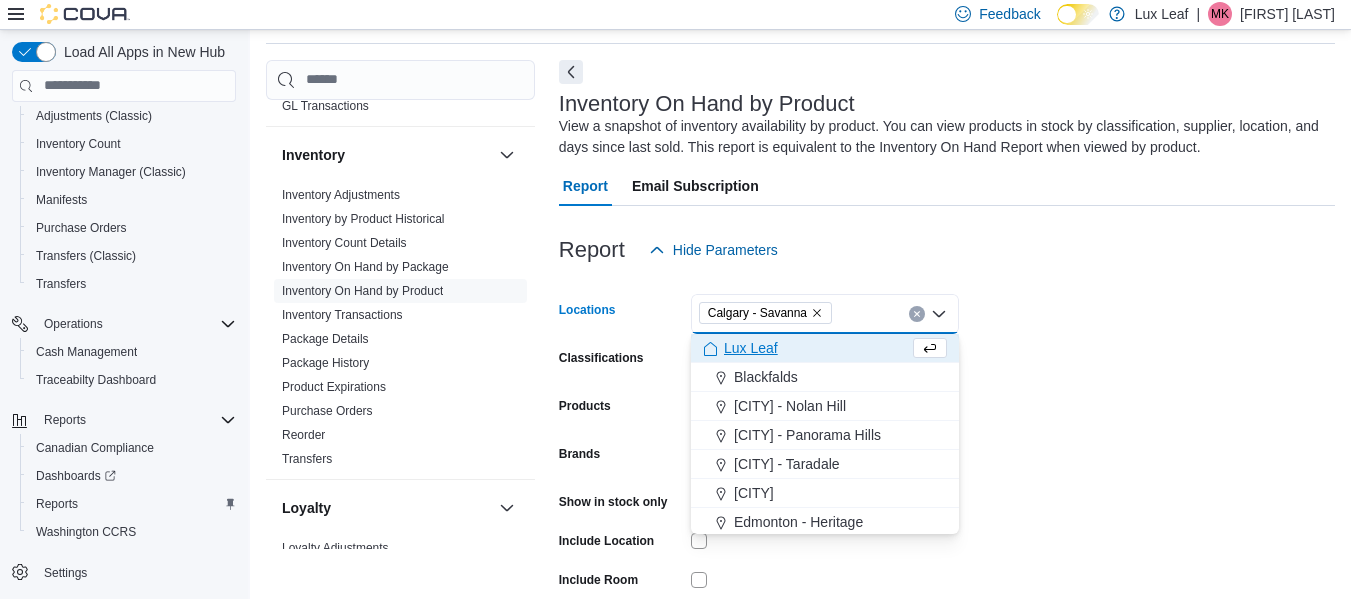 click on "Locations [CITY] - Savanna Combo box. Selected. [CITY] - Savanna. Press Backspace to delete [CITY] - Savanna. Combo box input. All Locations. Type some text or, to display a list of choices, press Down Arrow. To exit the list of choices, press Escape. Classifications All Classifications Products All Products Brands All Brands Show in stock only Include Location Include Room Include Archived Export Run Report" at bounding box center (947, 480) 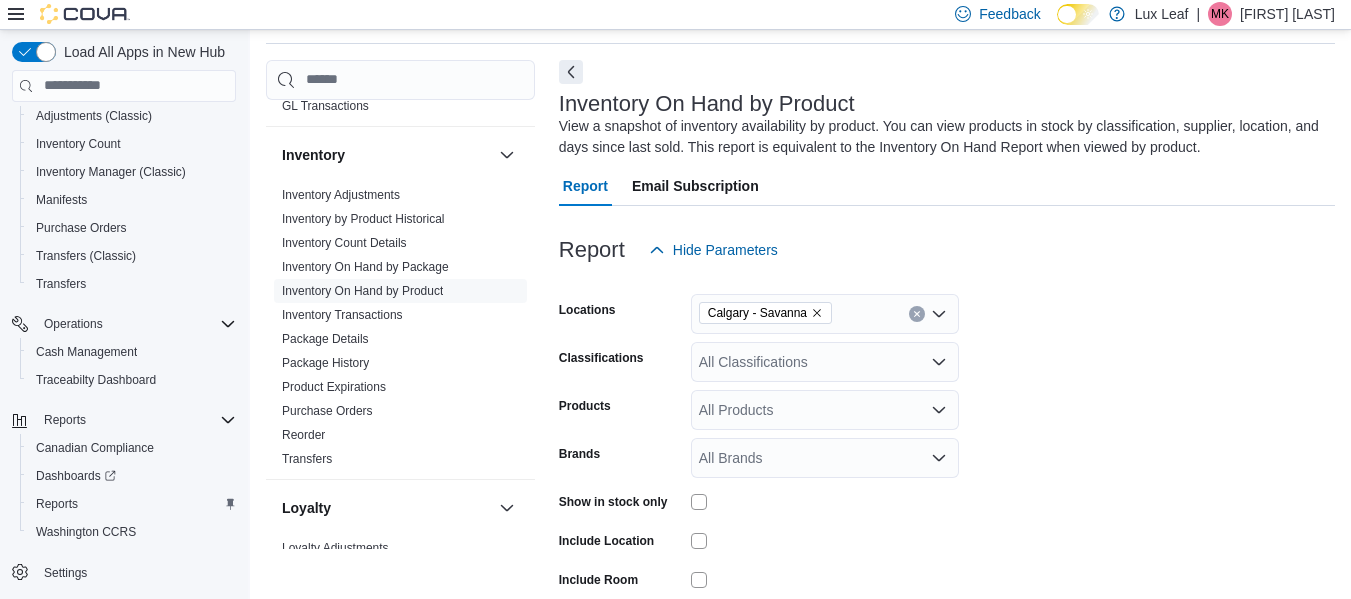 click on "All Classifications" at bounding box center (825, 362) 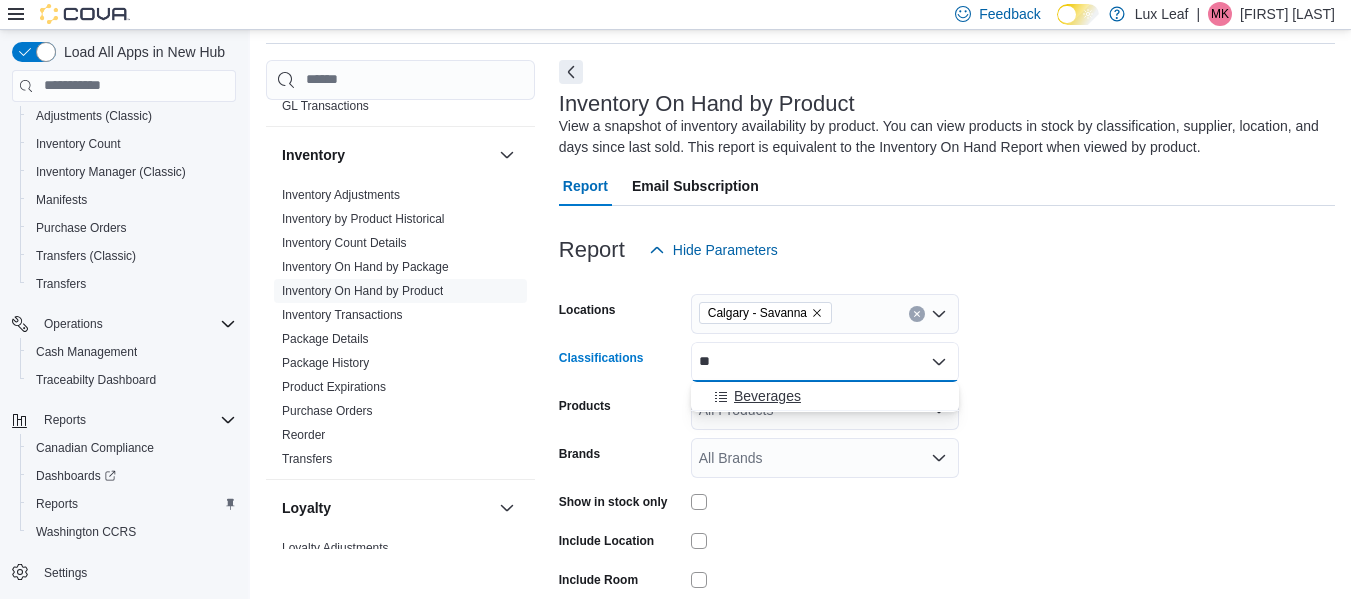type on "**" 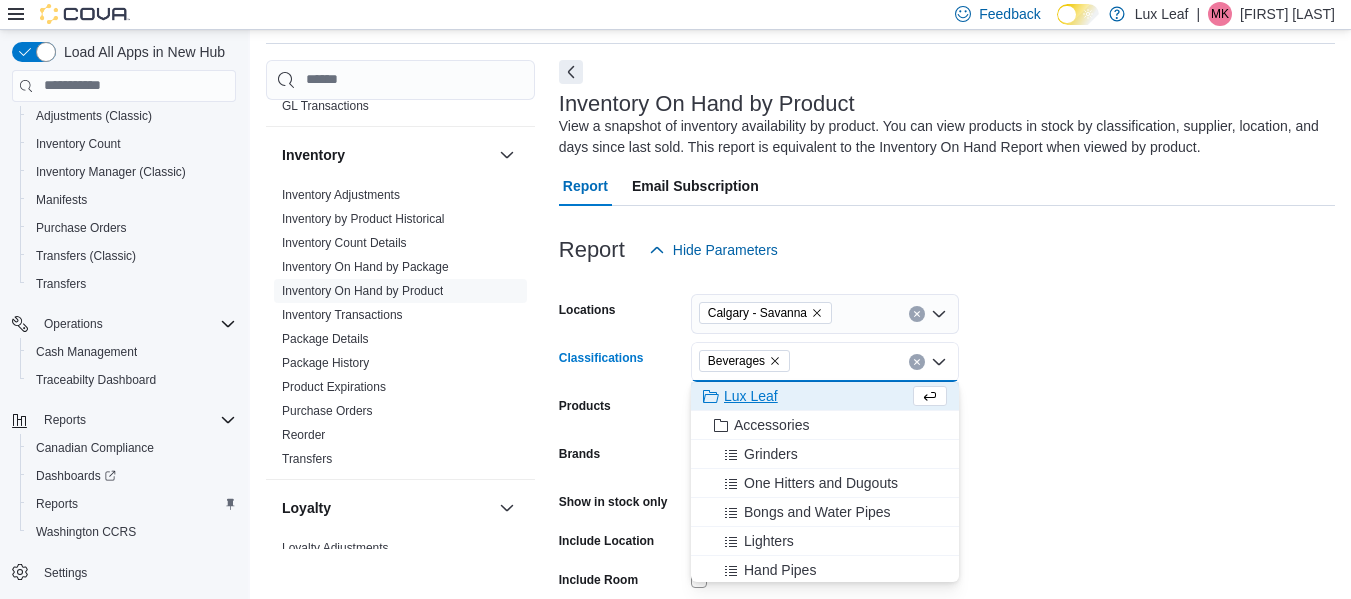 click on "Locations [CITY] - Savanna Classifications Beverages Combo box. Selected. Beverages. Press Backspace to delete Beverages. Combo box input. All Classifications. Type some text or, to display a list of choices, press Down Arrow. To exit the list of choices, press Escape. Products All Products Brands All Brands Show in stock only Include Location Include Room Include Archived Export Run Report" at bounding box center (947, 480) 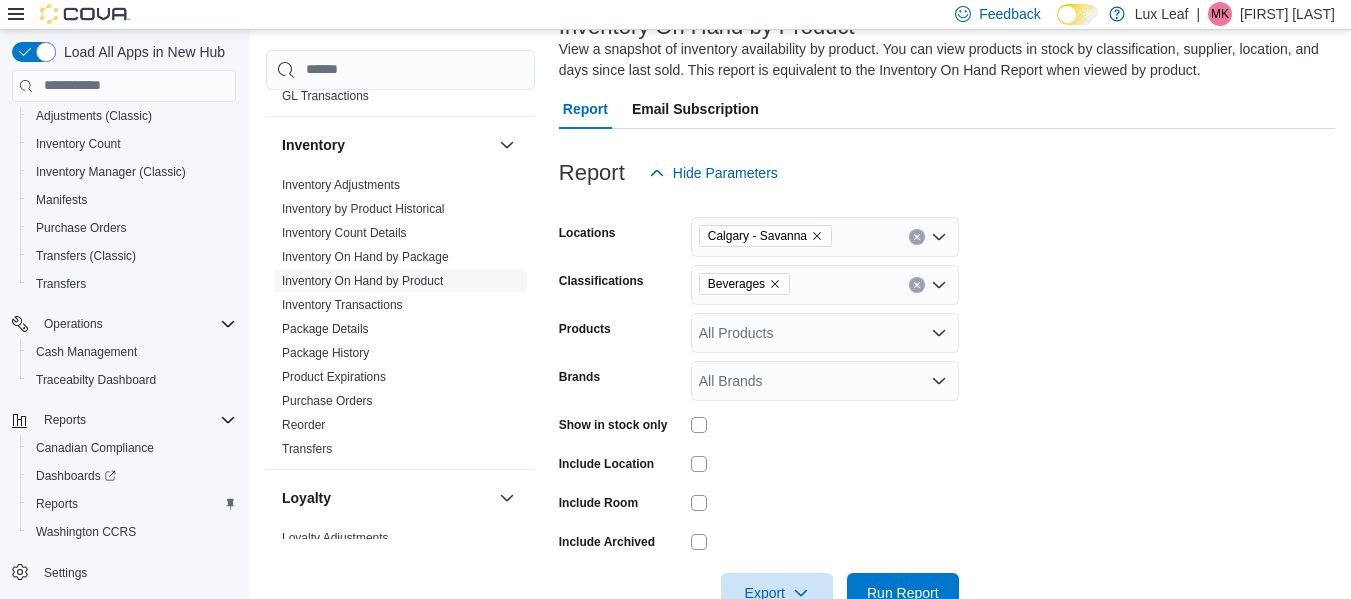 scroll, scrollTop: 167, scrollLeft: 0, axis: vertical 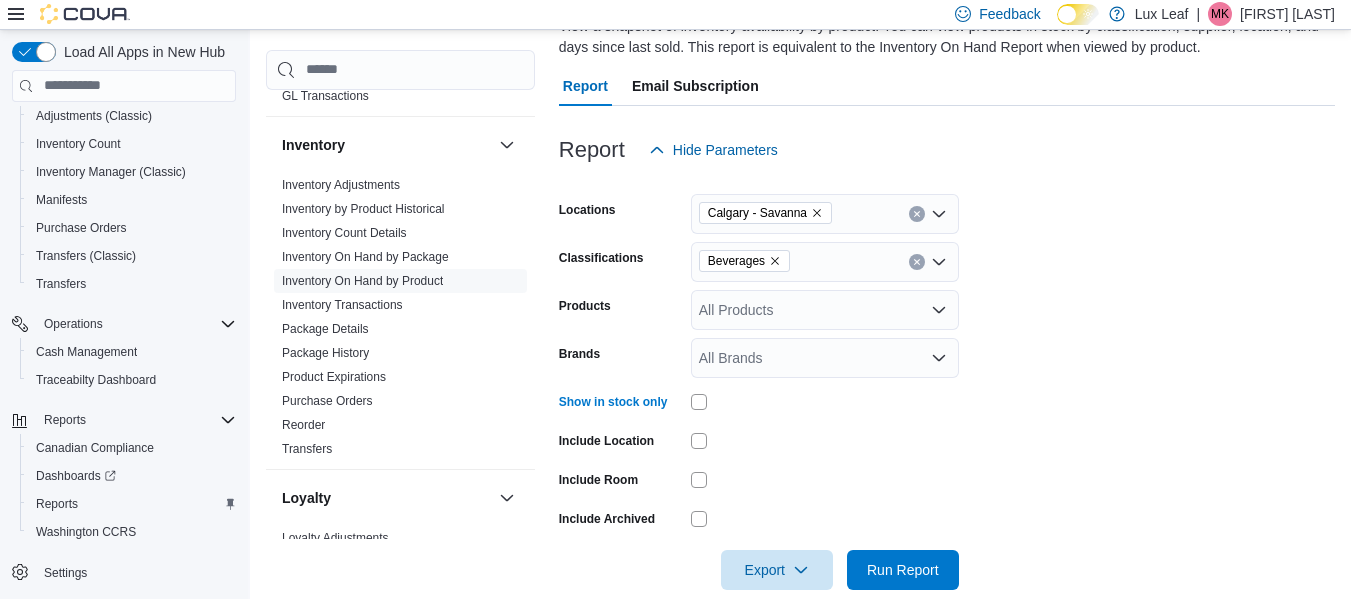 click at bounding box center [825, 440] 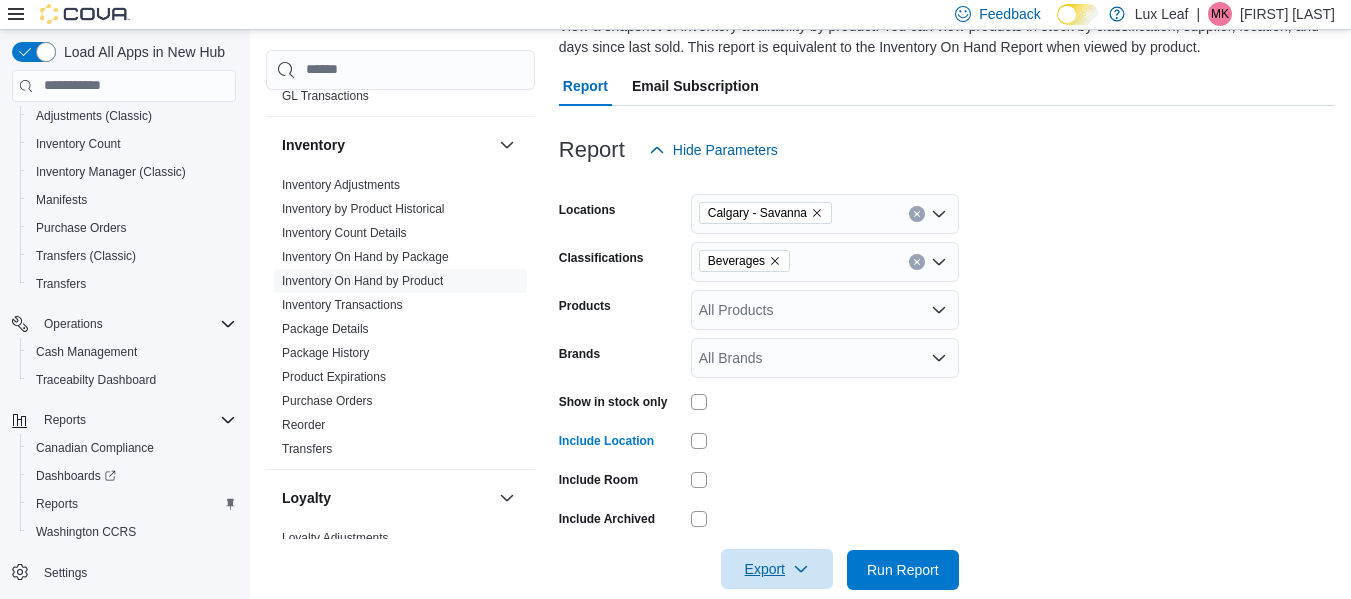 click on "Export" at bounding box center [777, 569] 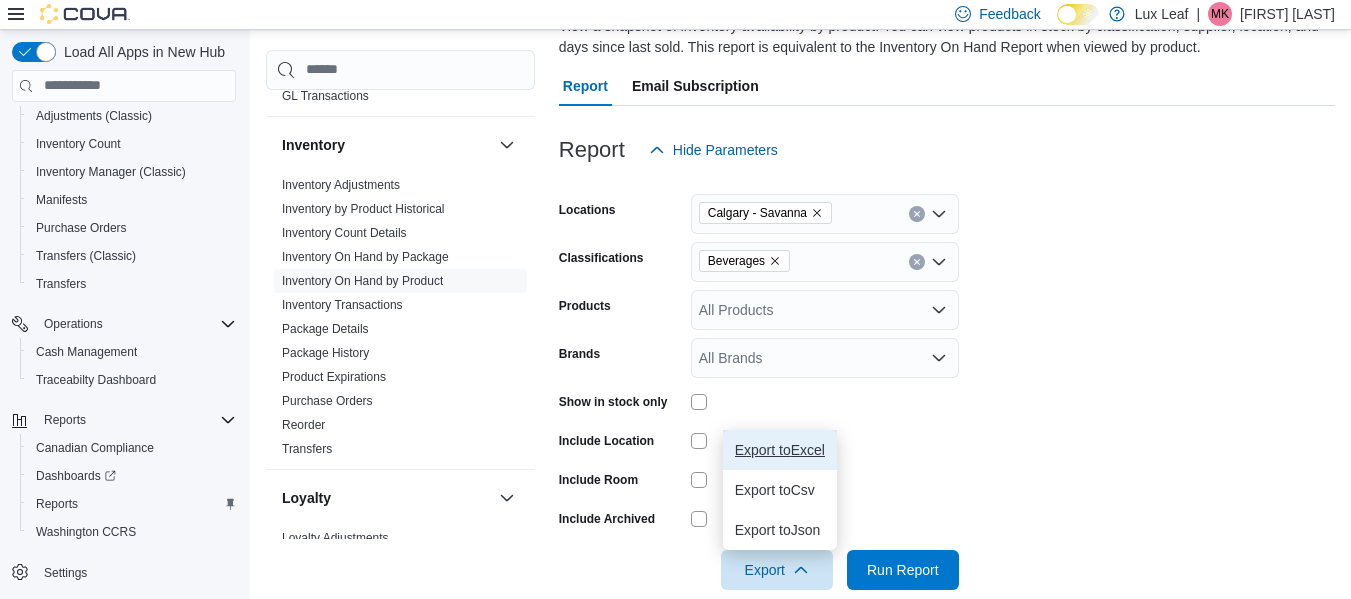 click on "Export to  Excel" at bounding box center [780, 450] 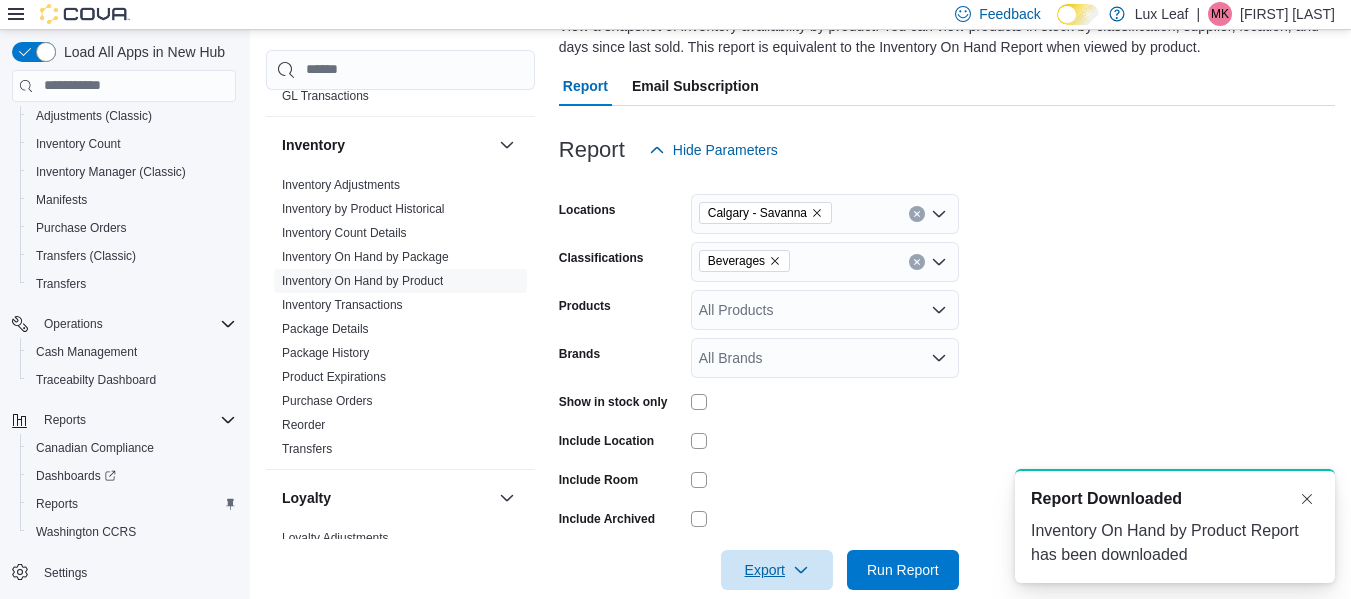 scroll, scrollTop: 0, scrollLeft: 0, axis: both 